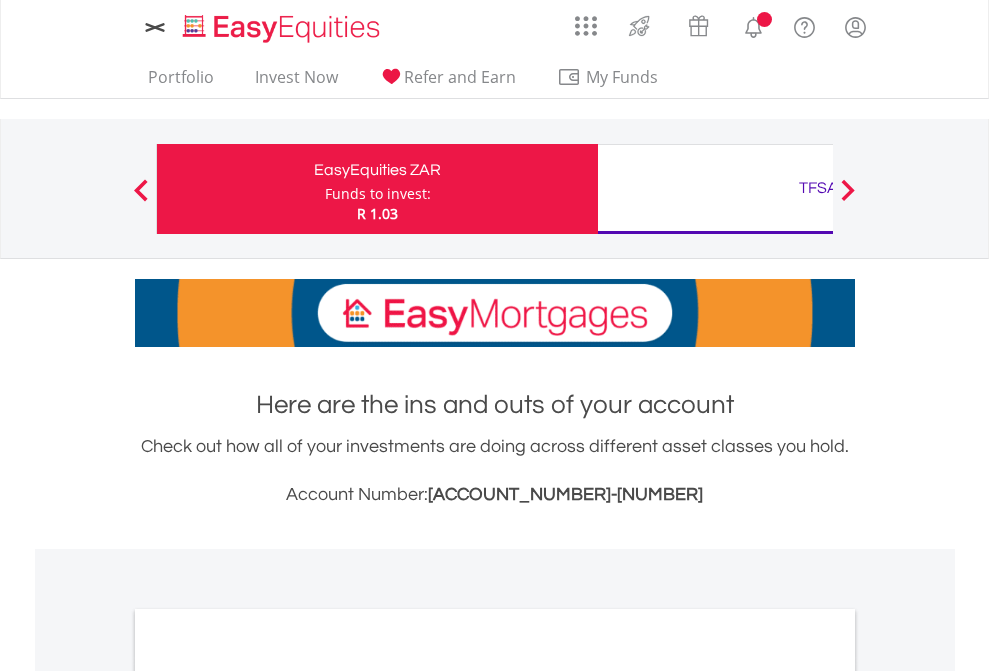 scroll, scrollTop: 0, scrollLeft: 0, axis: both 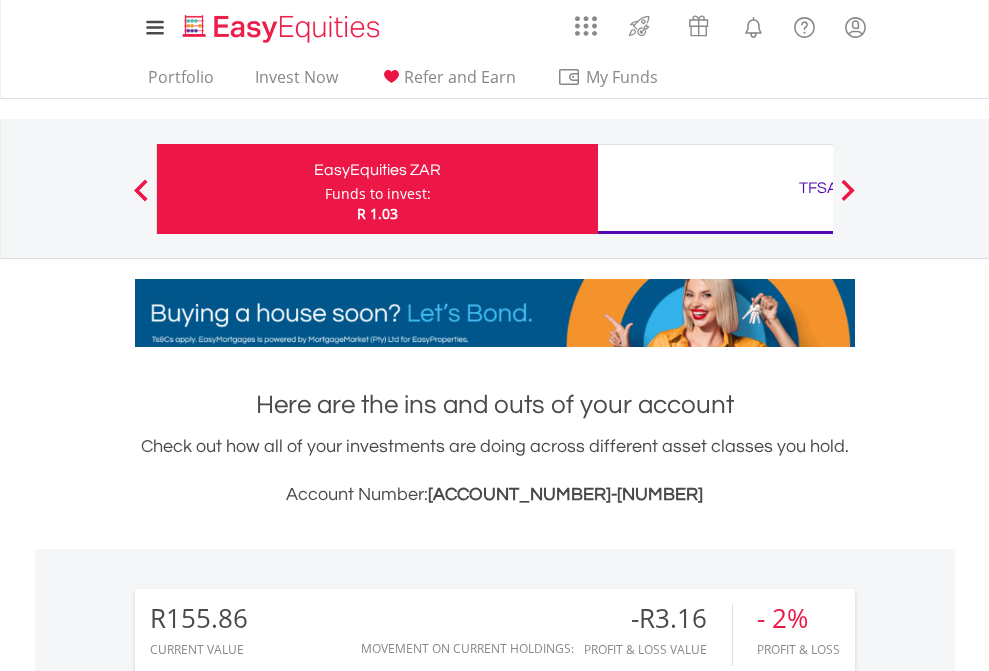 click on "Funds to invest:" at bounding box center (378, 194) 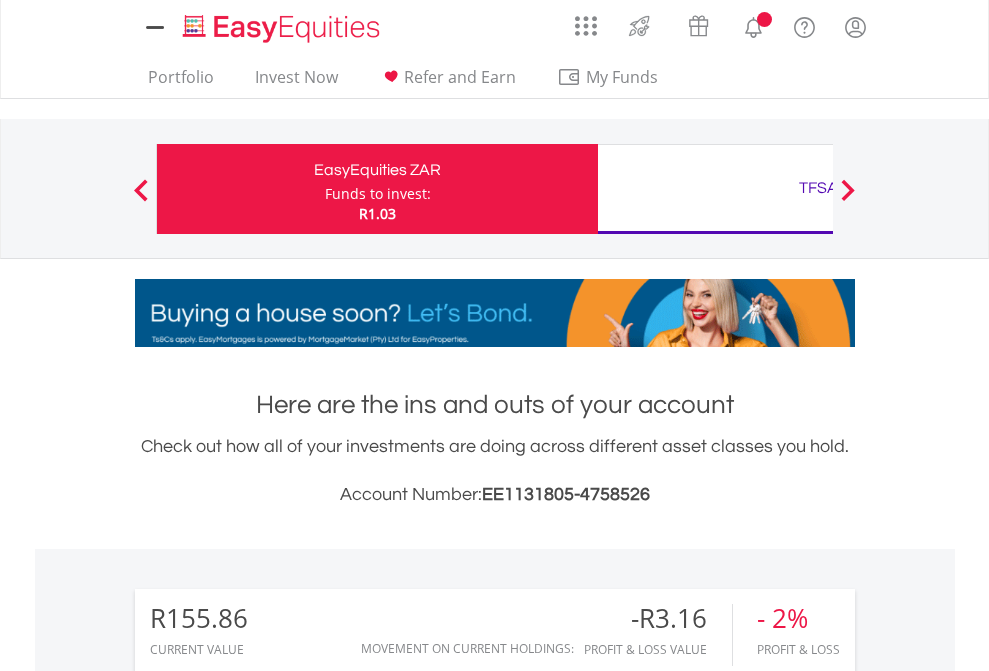 scroll, scrollTop: 0, scrollLeft: 0, axis: both 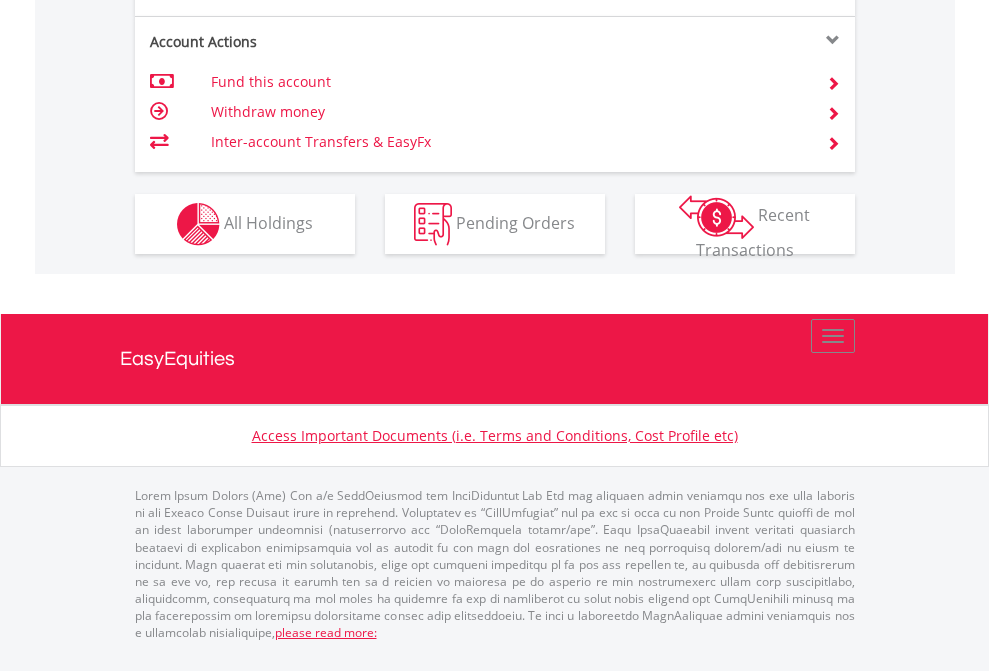 click on "Investment types" at bounding box center [706, -337] 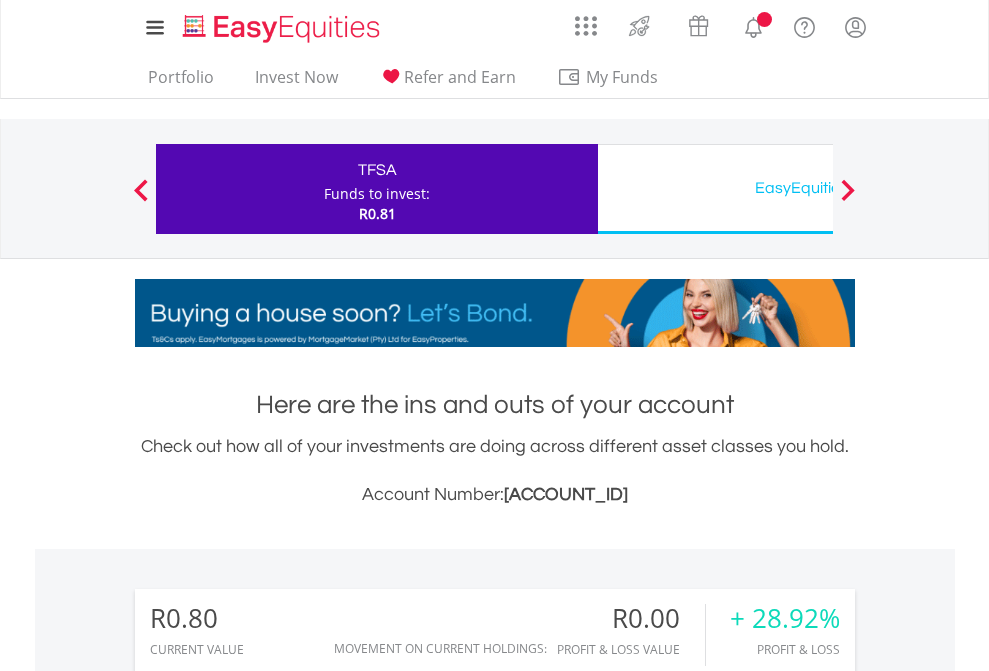 scroll, scrollTop: 0, scrollLeft: 0, axis: both 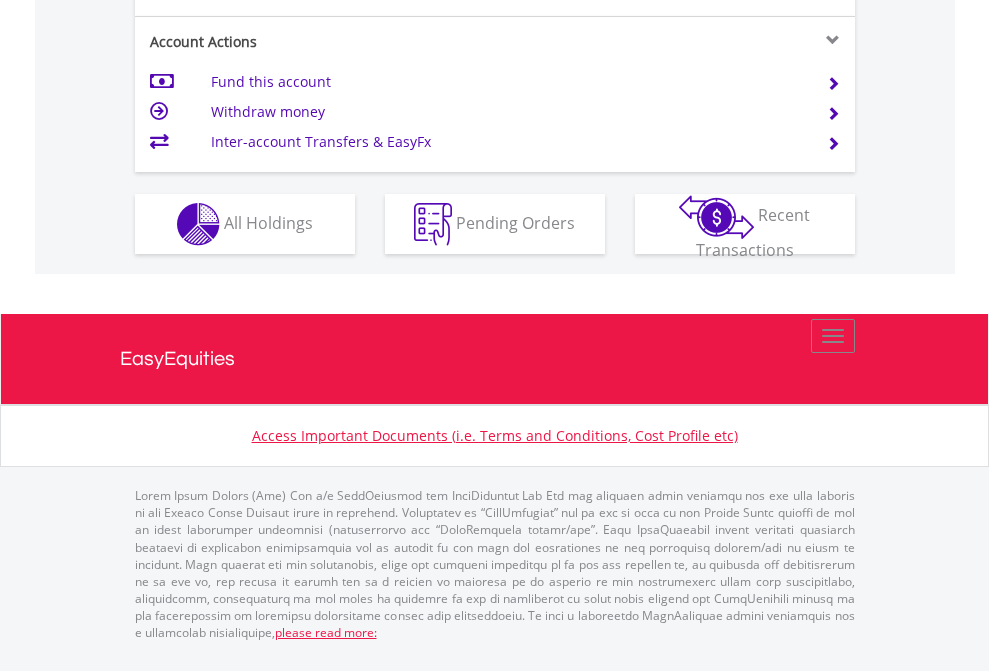 click on "Investment types" at bounding box center [706, -337] 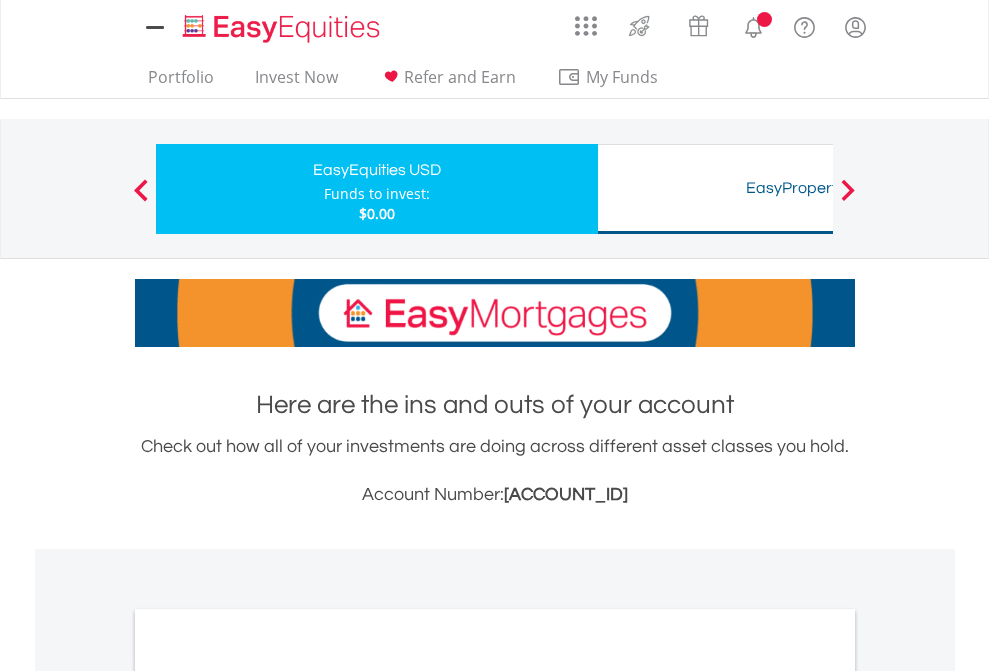 scroll, scrollTop: 0, scrollLeft: 0, axis: both 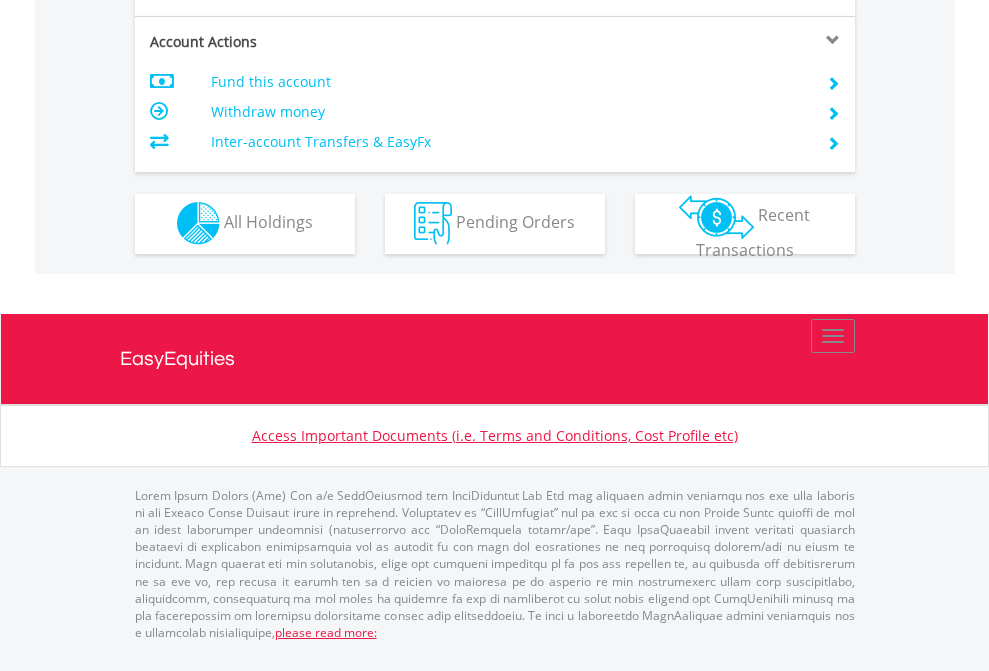 click on "Investment types" at bounding box center [706, -353] 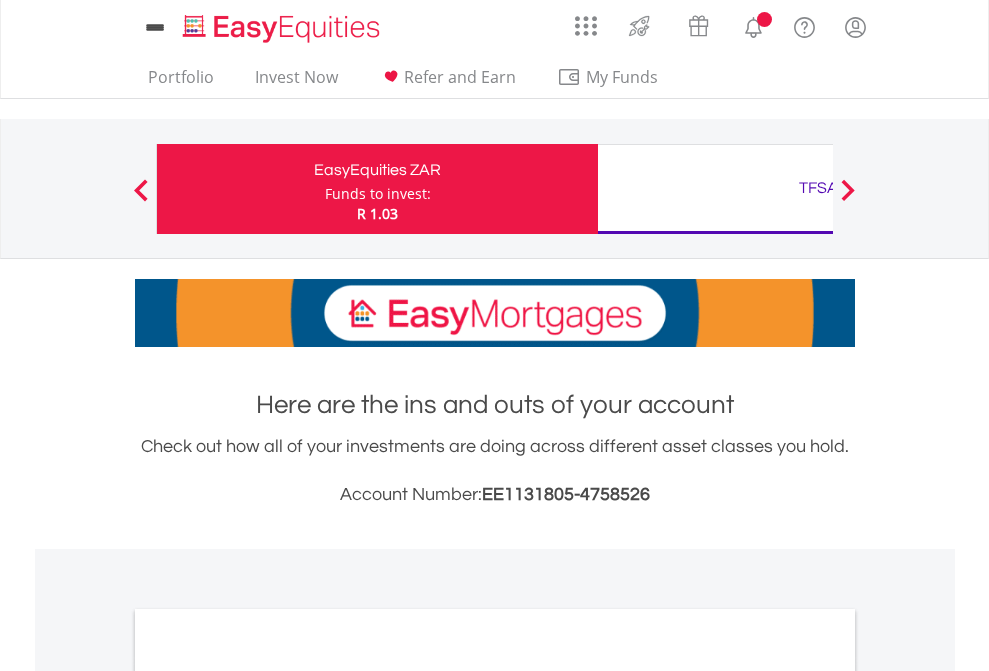 scroll, scrollTop: 0, scrollLeft: 0, axis: both 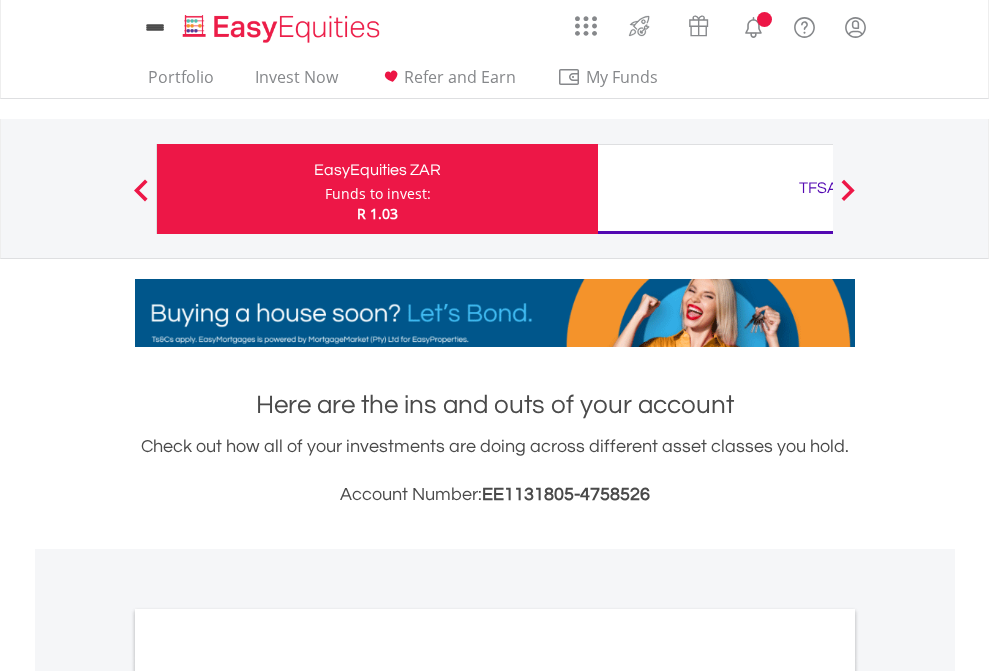 click on "All Holdings" at bounding box center (268, 1096) 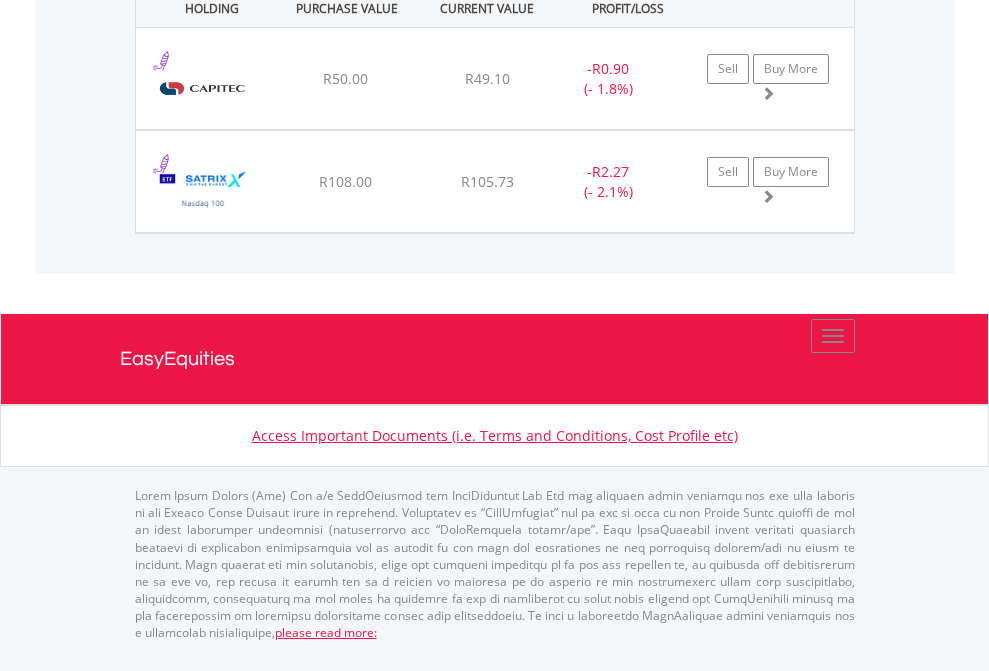 click on "TFSA" at bounding box center [818, -1071] 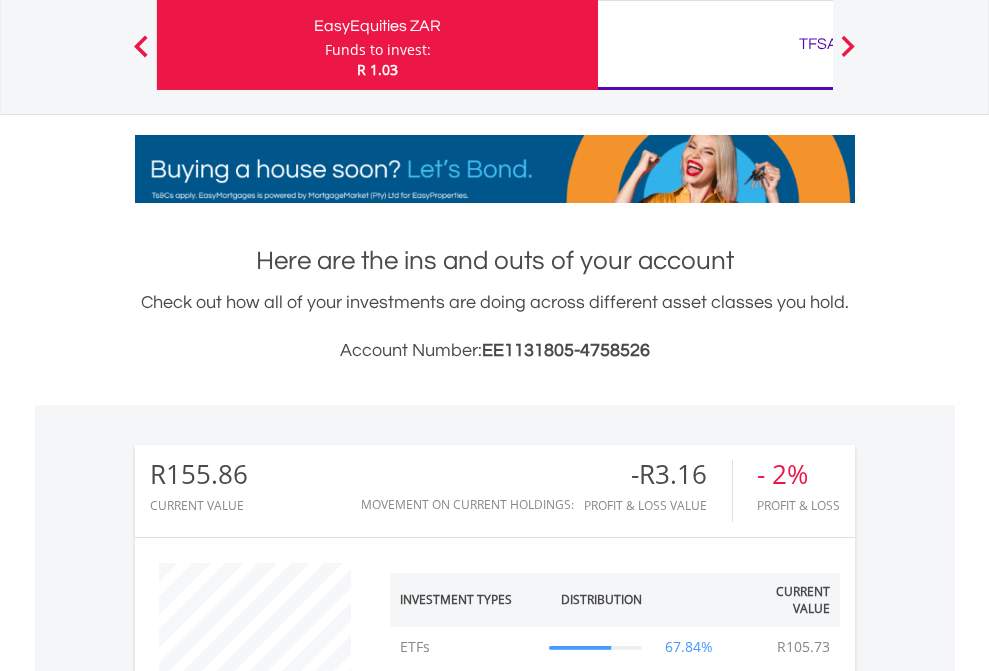 scroll, scrollTop: 999808, scrollLeft: 999687, axis: both 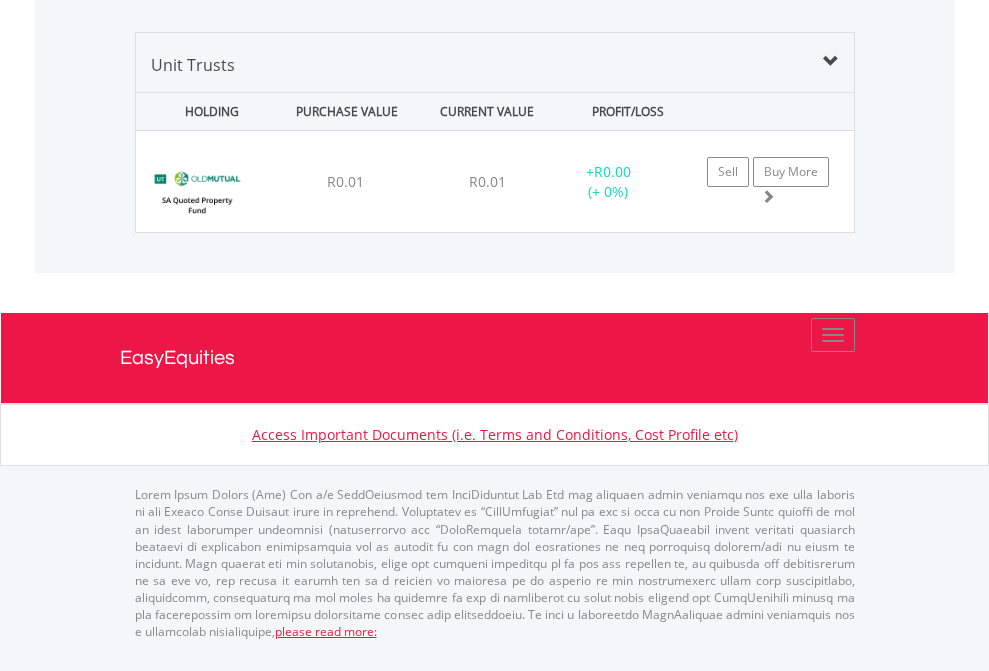 click on "EasyEquities USD" at bounding box center (818, -1378) 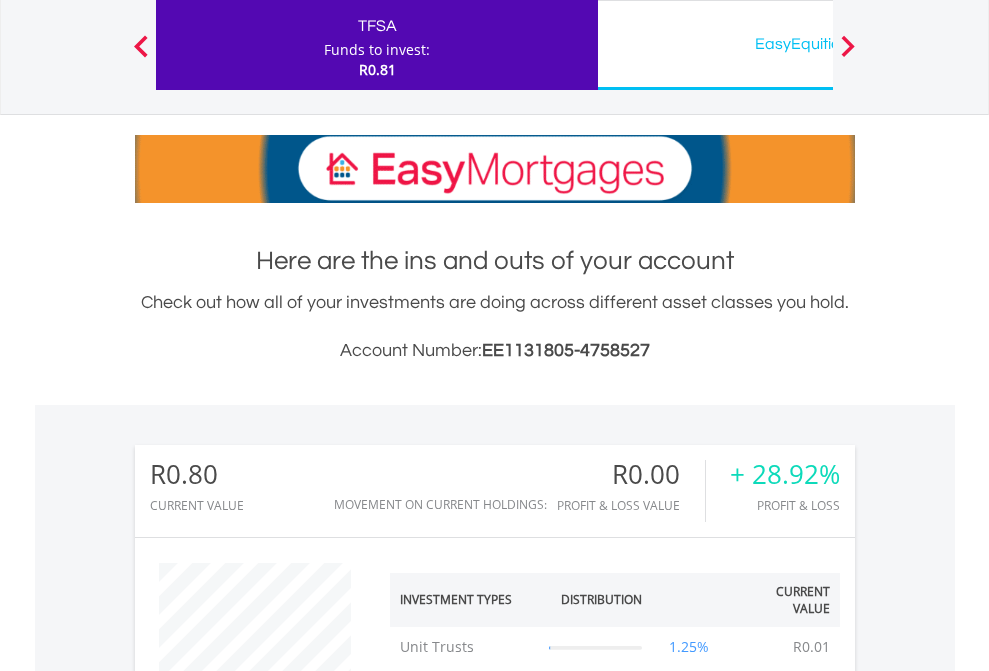 click on "All Holdings" at bounding box center [268, 1362] 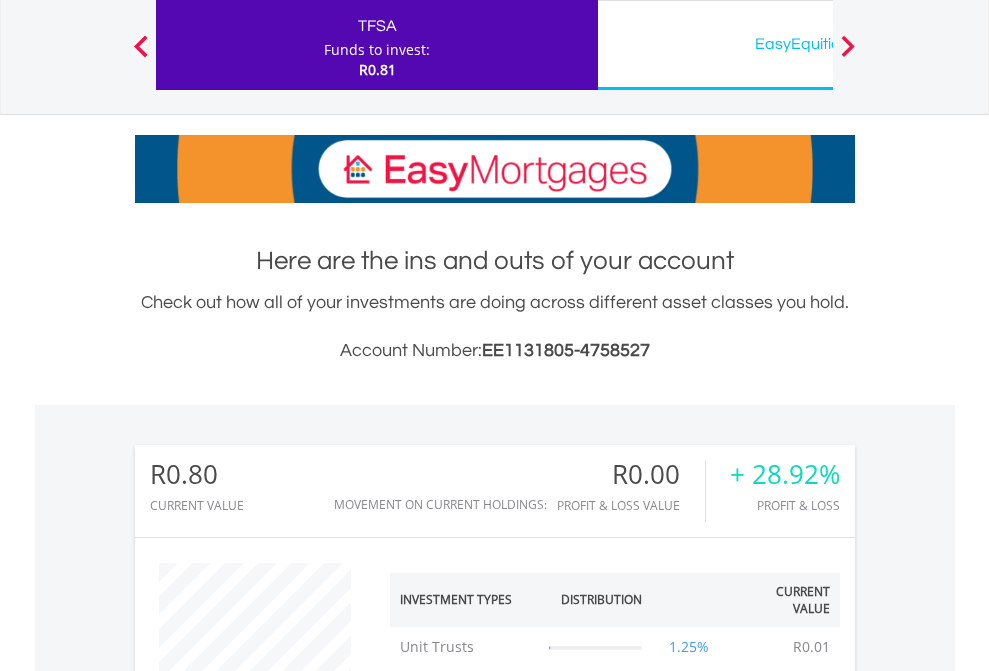 scroll, scrollTop: 1533, scrollLeft: 0, axis: vertical 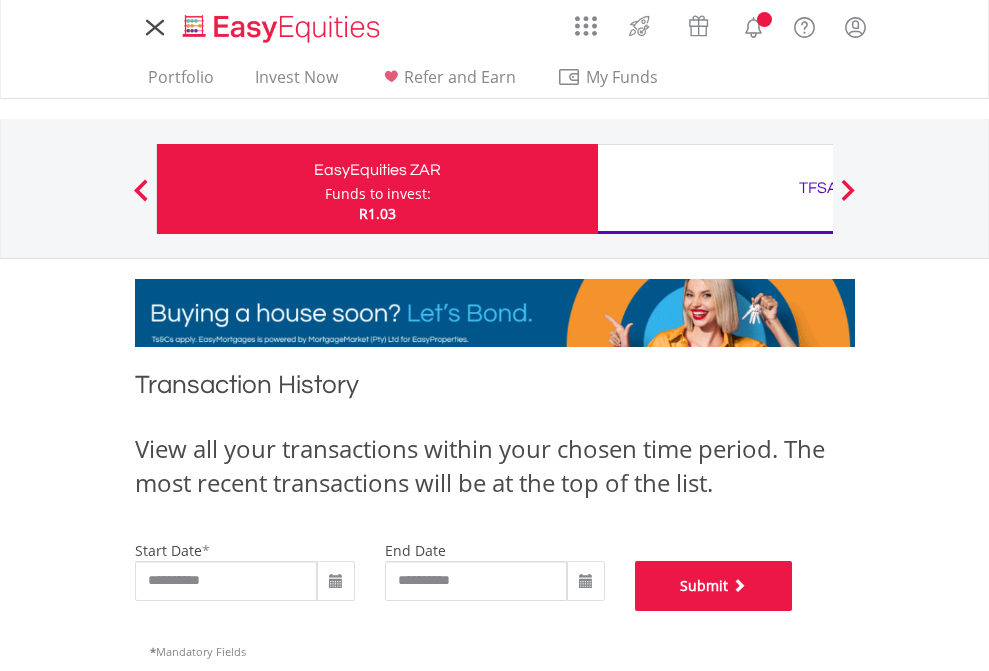 click on "Submit" at bounding box center (714, 586) 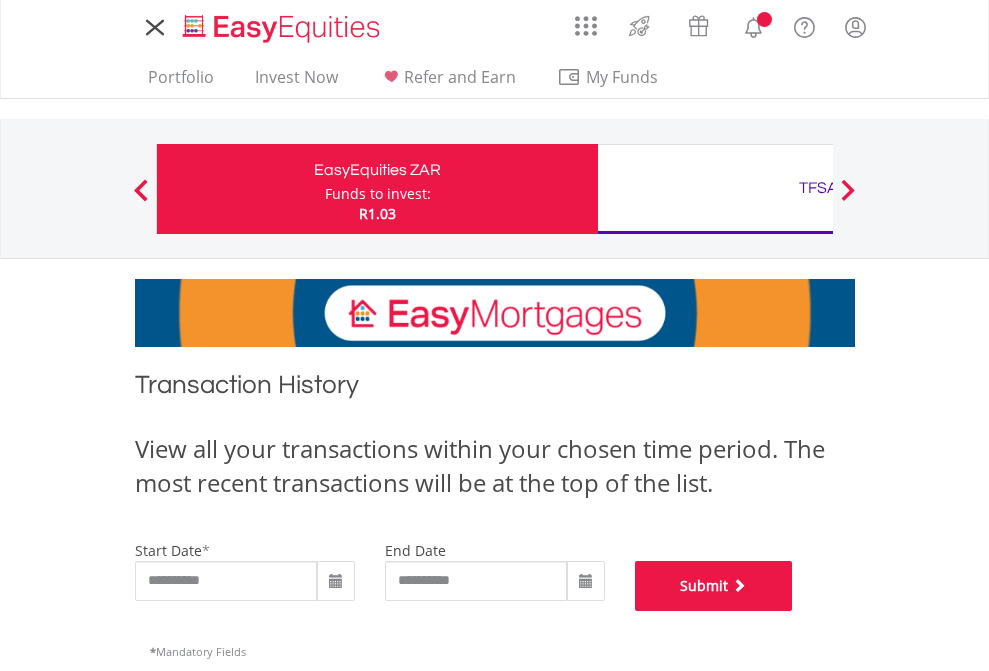 scroll, scrollTop: 811, scrollLeft: 0, axis: vertical 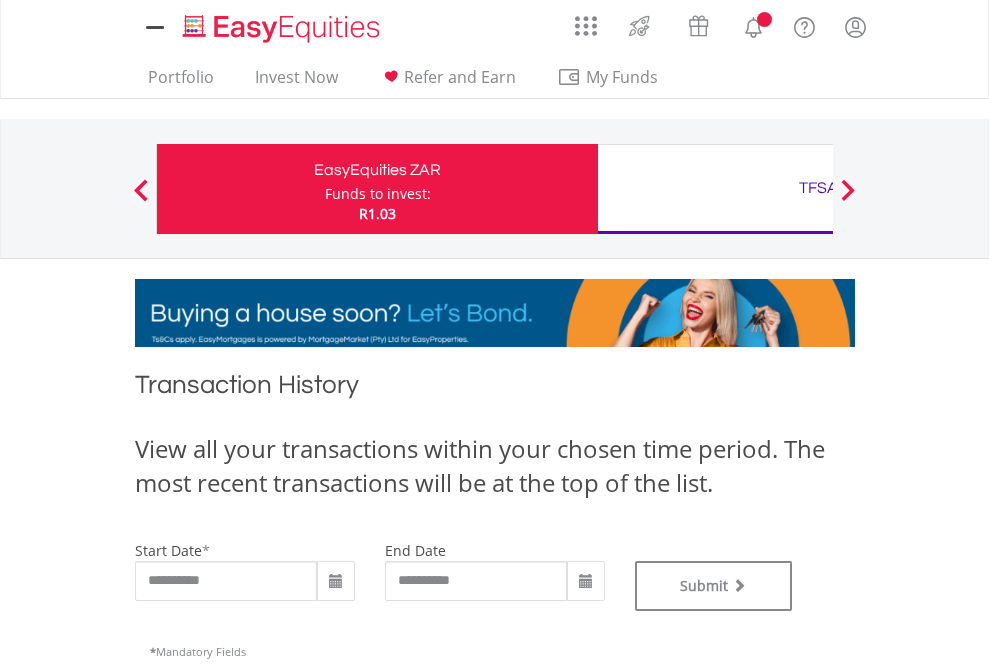 click on "TFSA" at bounding box center (818, 188) 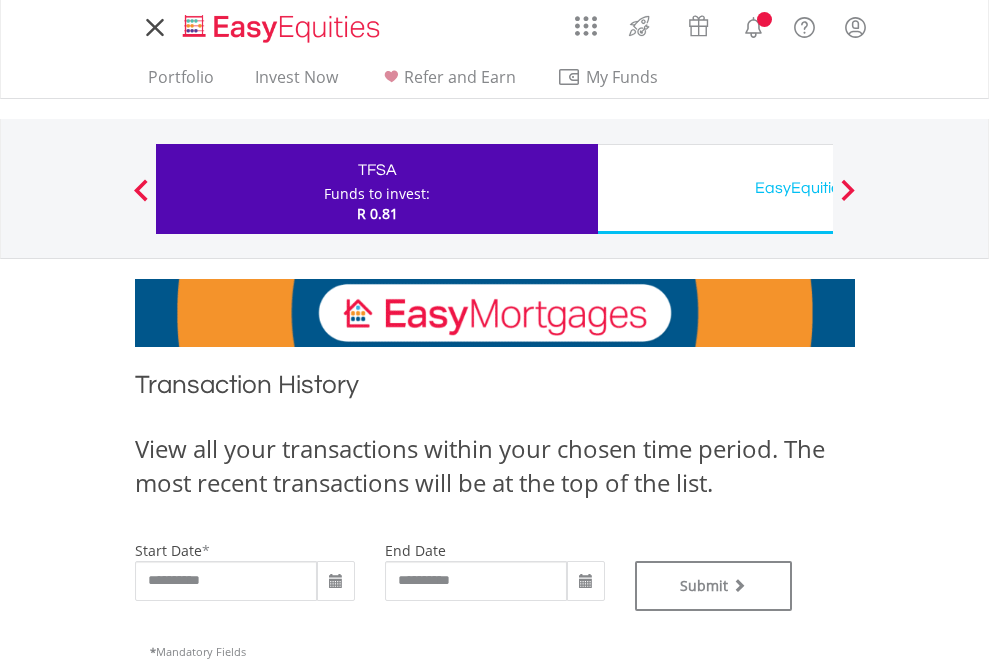 scroll, scrollTop: 0, scrollLeft: 0, axis: both 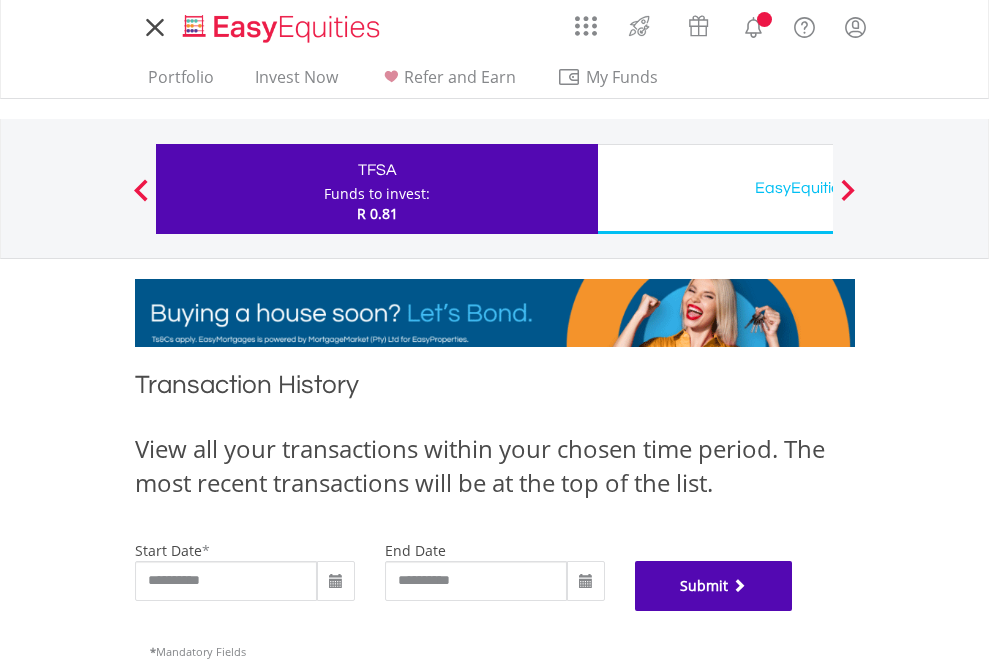 click on "Submit" at bounding box center (714, 586) 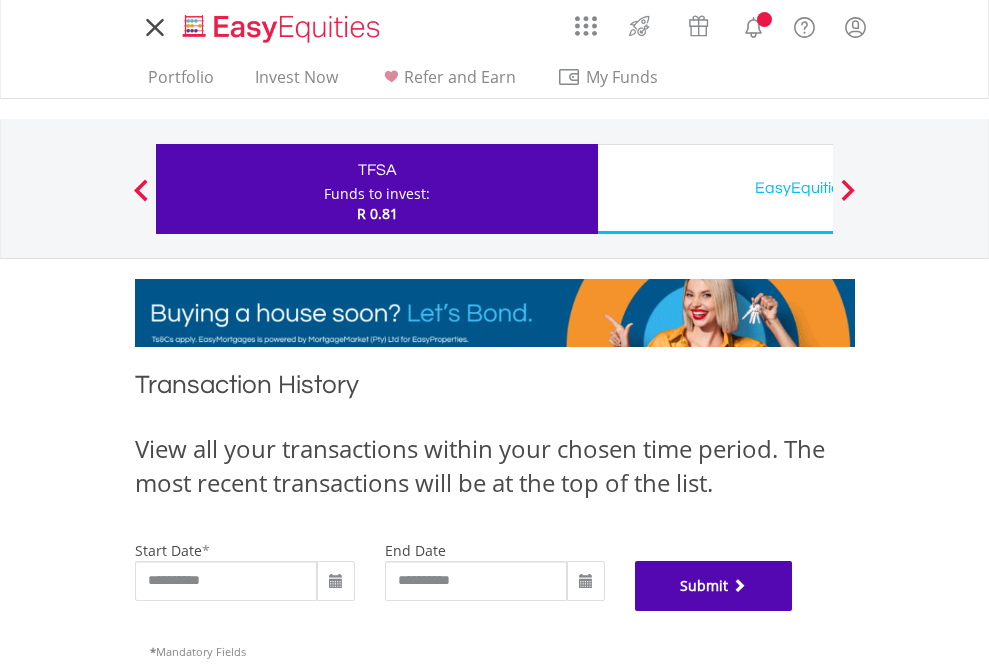 scroll, scrollTop: 811, scrollLeft: 0, axis: vertical 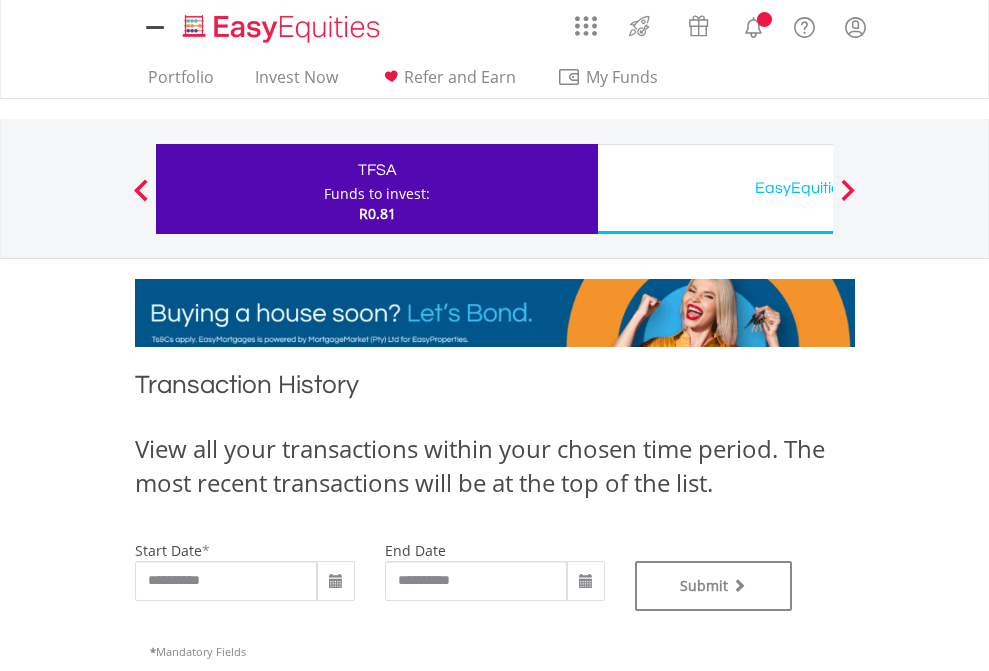 click on "EasyEquities USD" at bounding box center [818, 188] 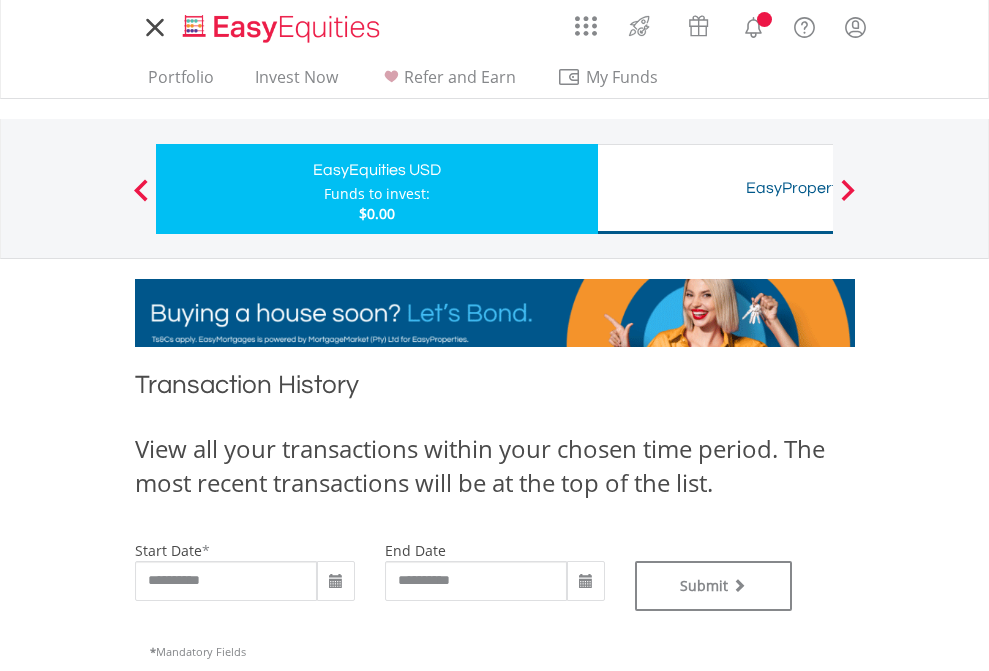 scroll, scrollTop: 0, scrollLeft: 0, axis: both 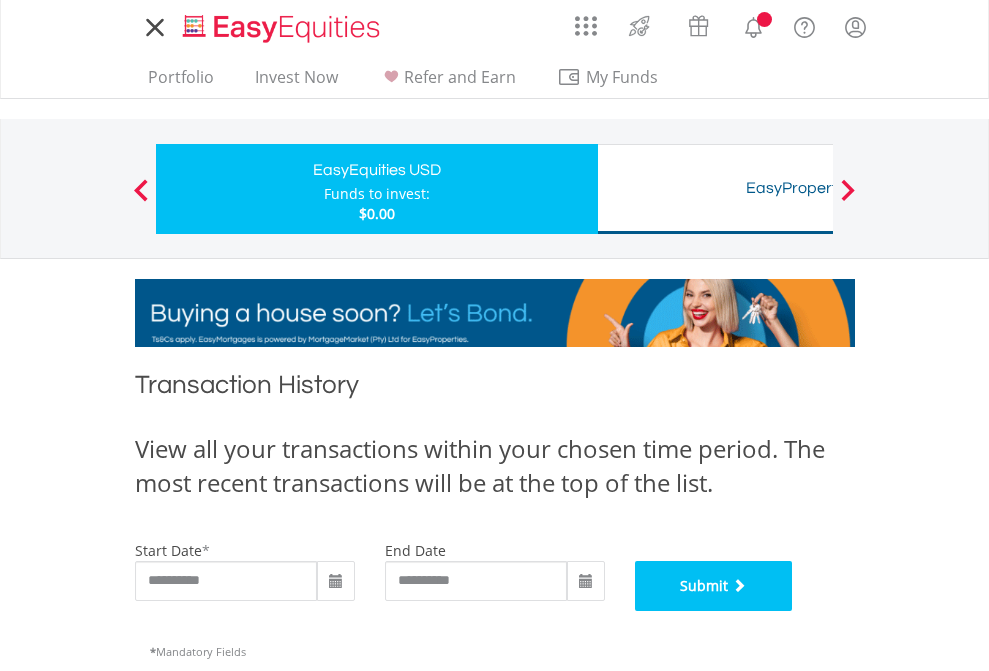click on "Submit" at bounding box center [714, 586] 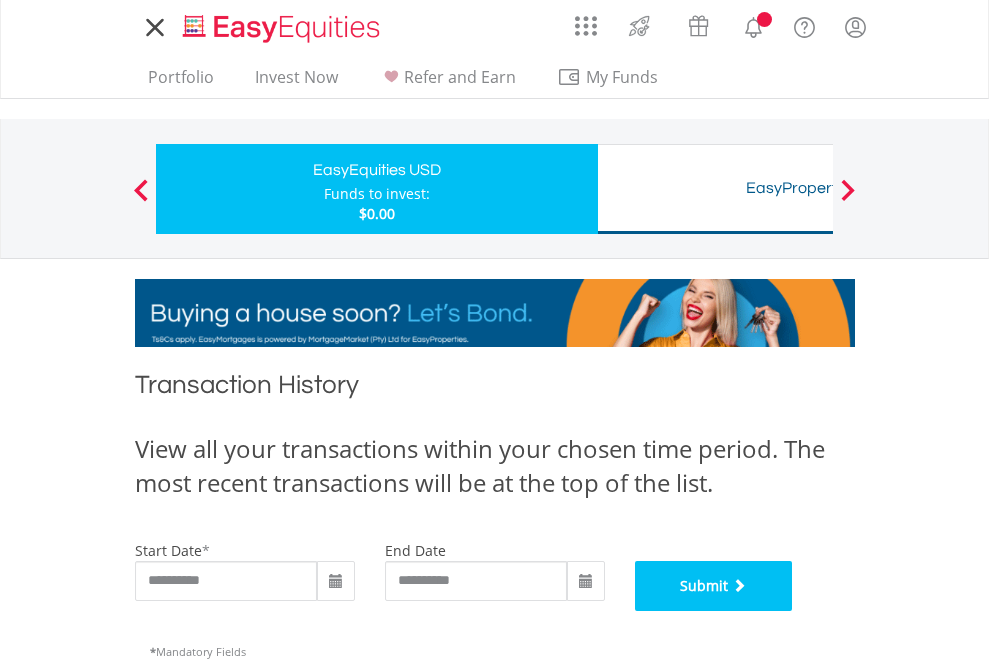 scroll, scrollTop: 811, scrollLeft: 0, axis: vertical 